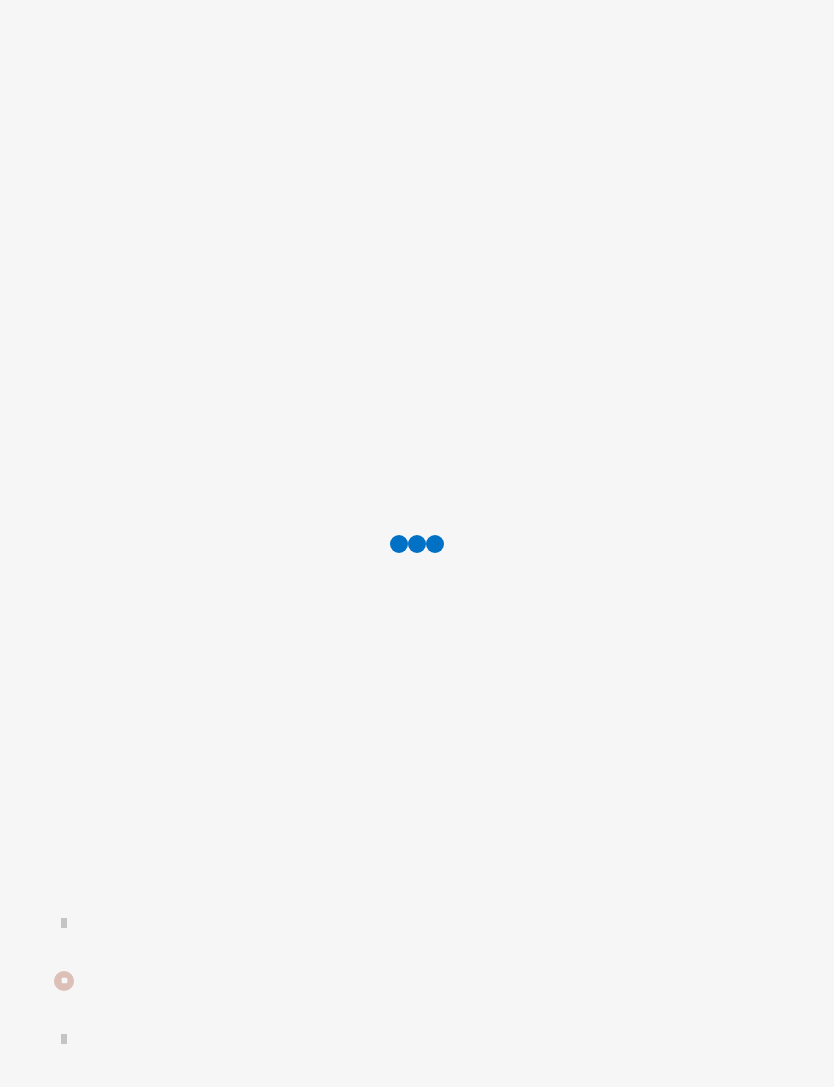 scroll, scrollTop: 0, scrollLeft: 0, axis: both 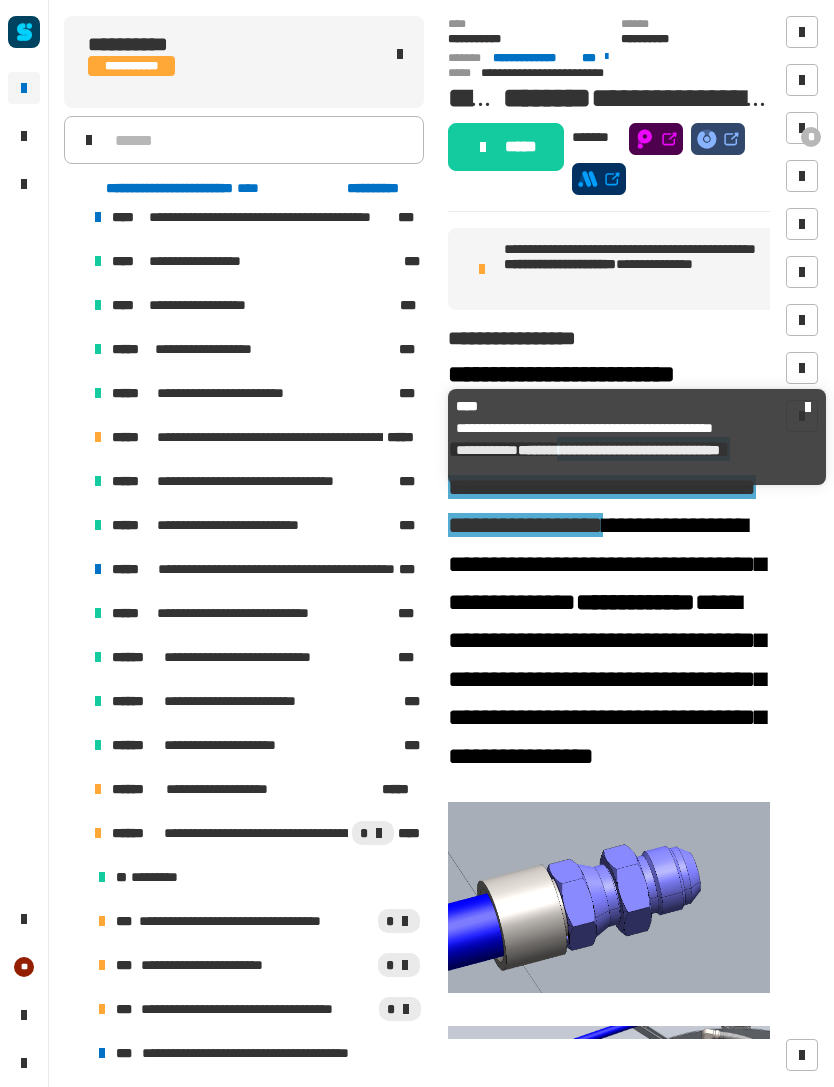 click on "**********" at bounding box center [254, 437] 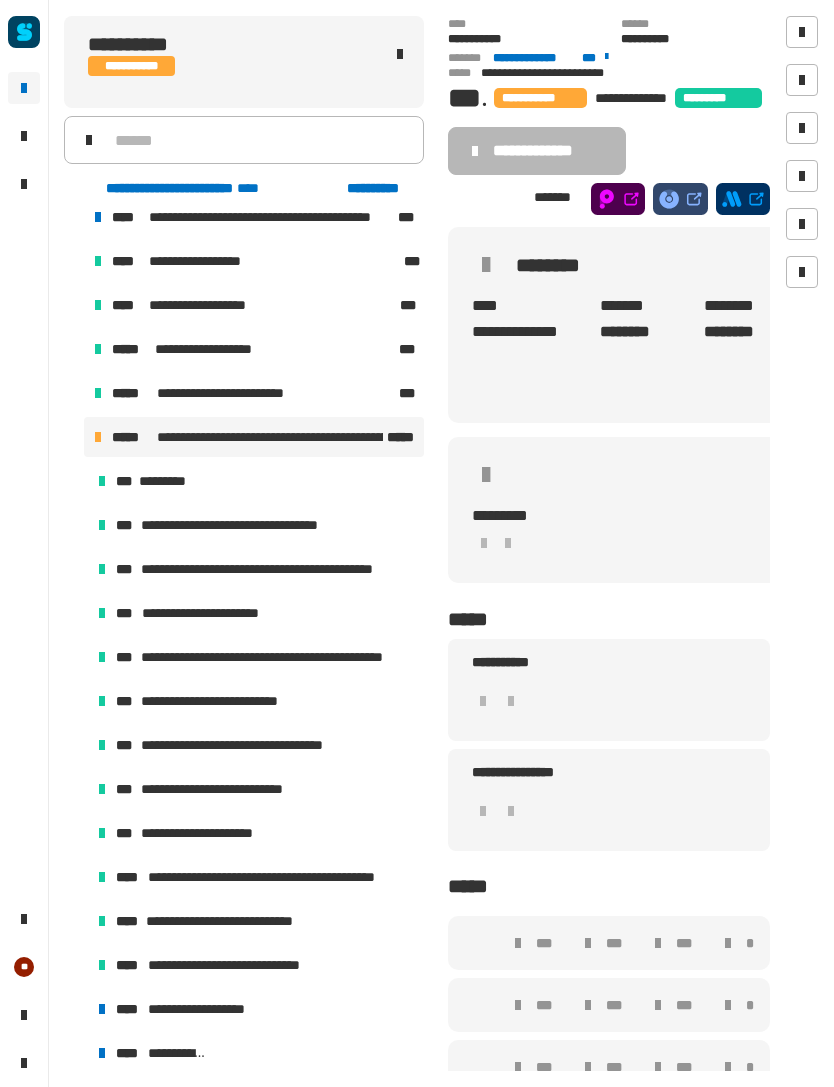 click on "*********" at bounding box center [169, 481] 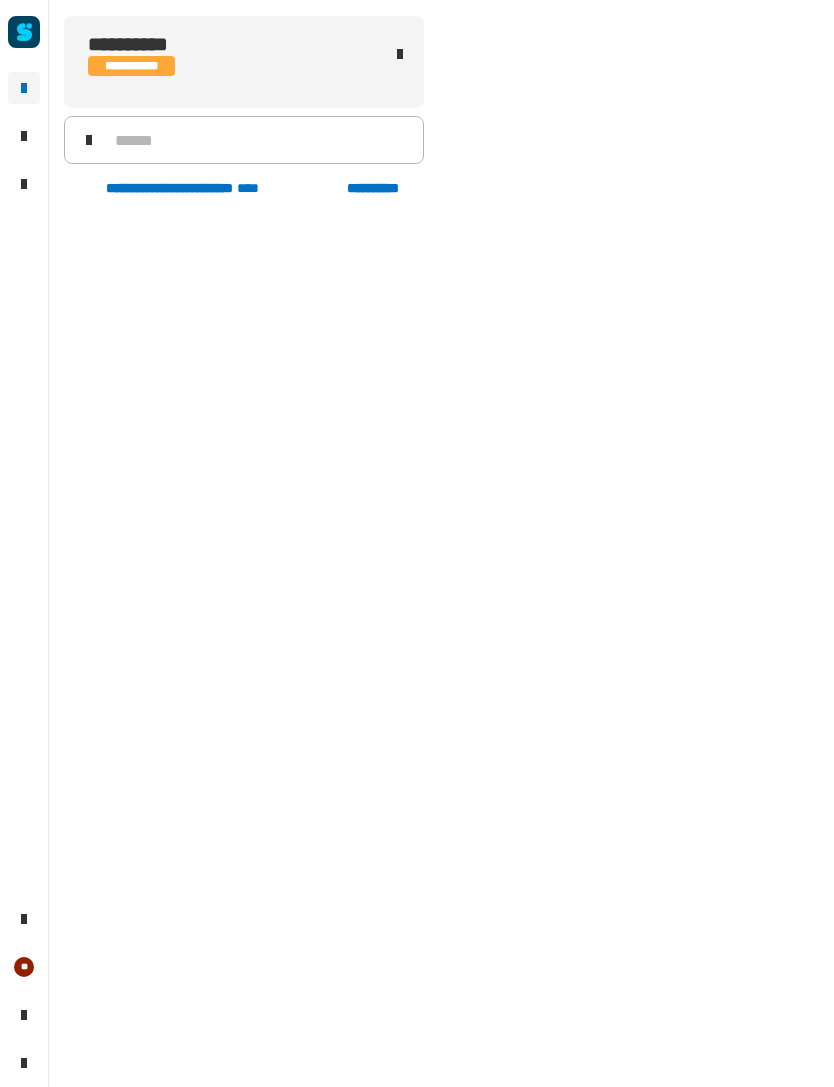 scroll, scrollTop: 1441, scrollLeft: 0, axis: vertical 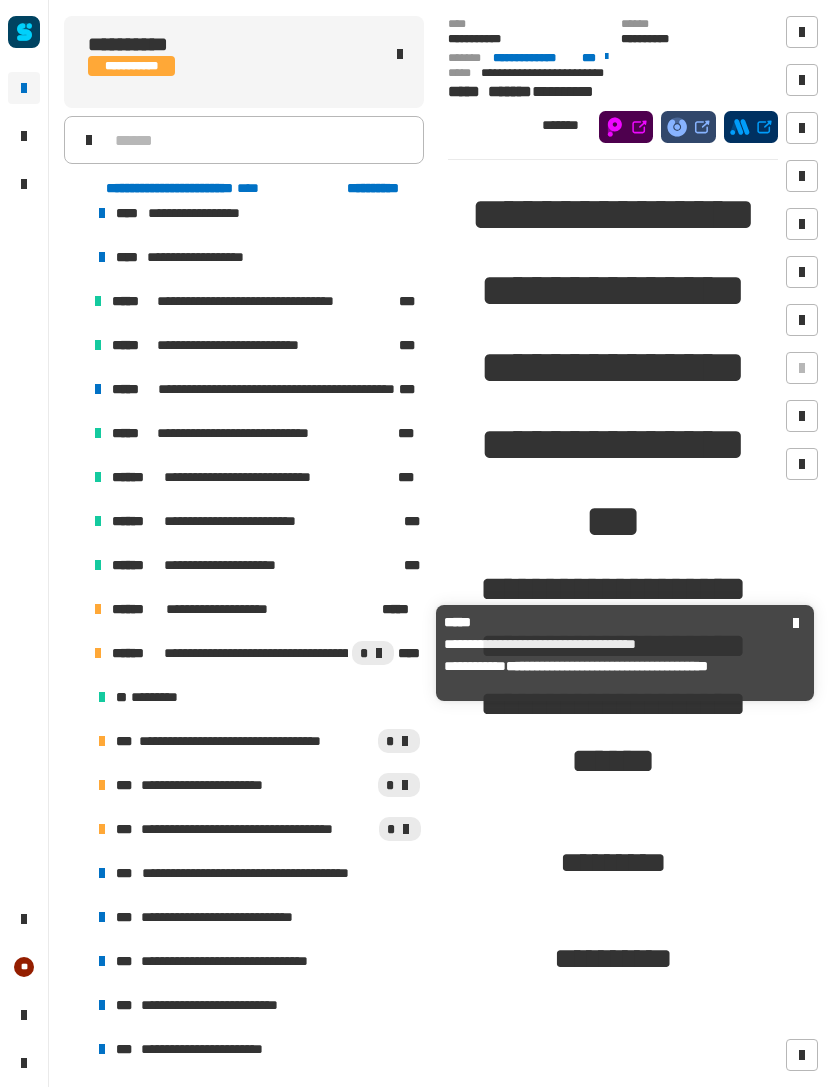 click on "**********" at bounding box center [268, 653] 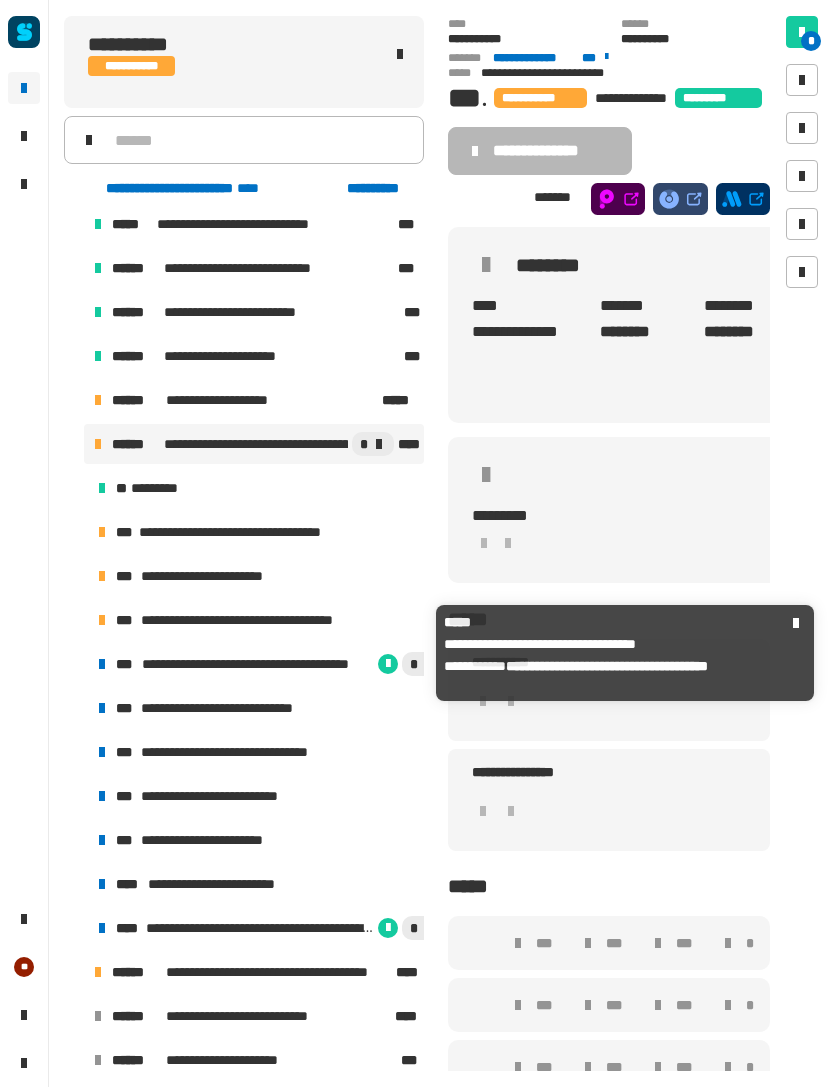 scroll, scrollTop: 1204, scrollLeft: 0, axis: vertical 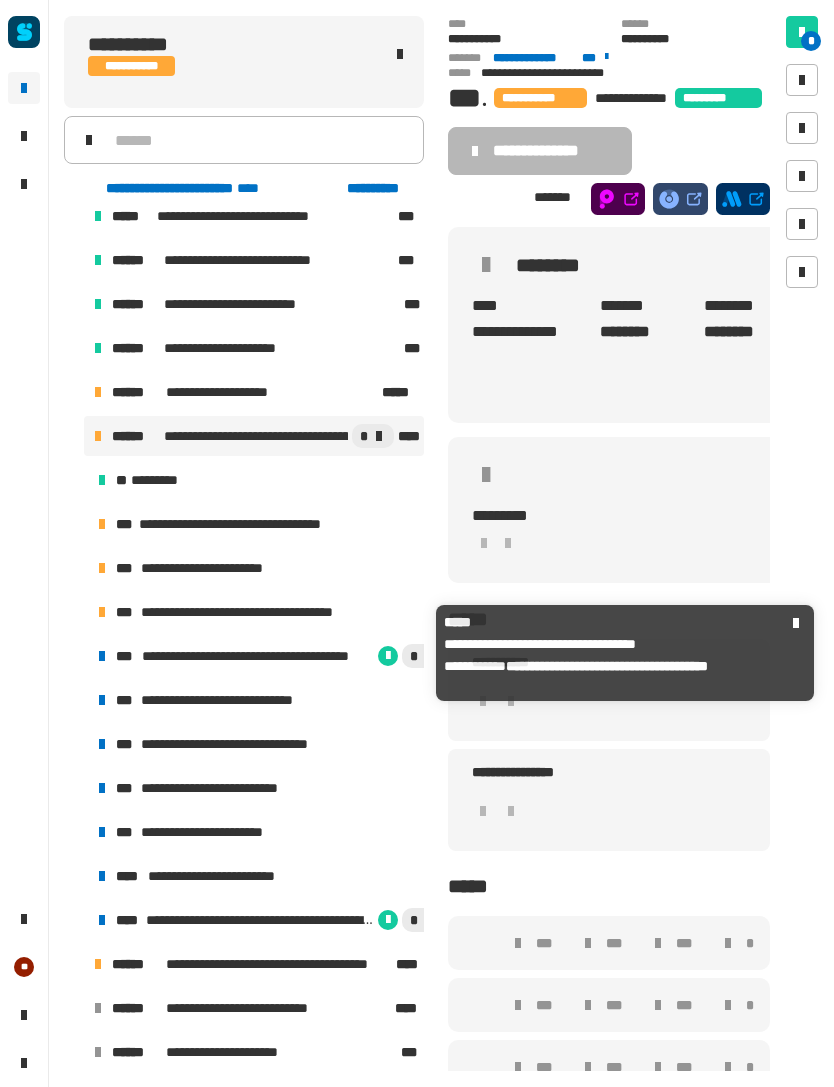 click on "**********" at bounding box center (256, 568) 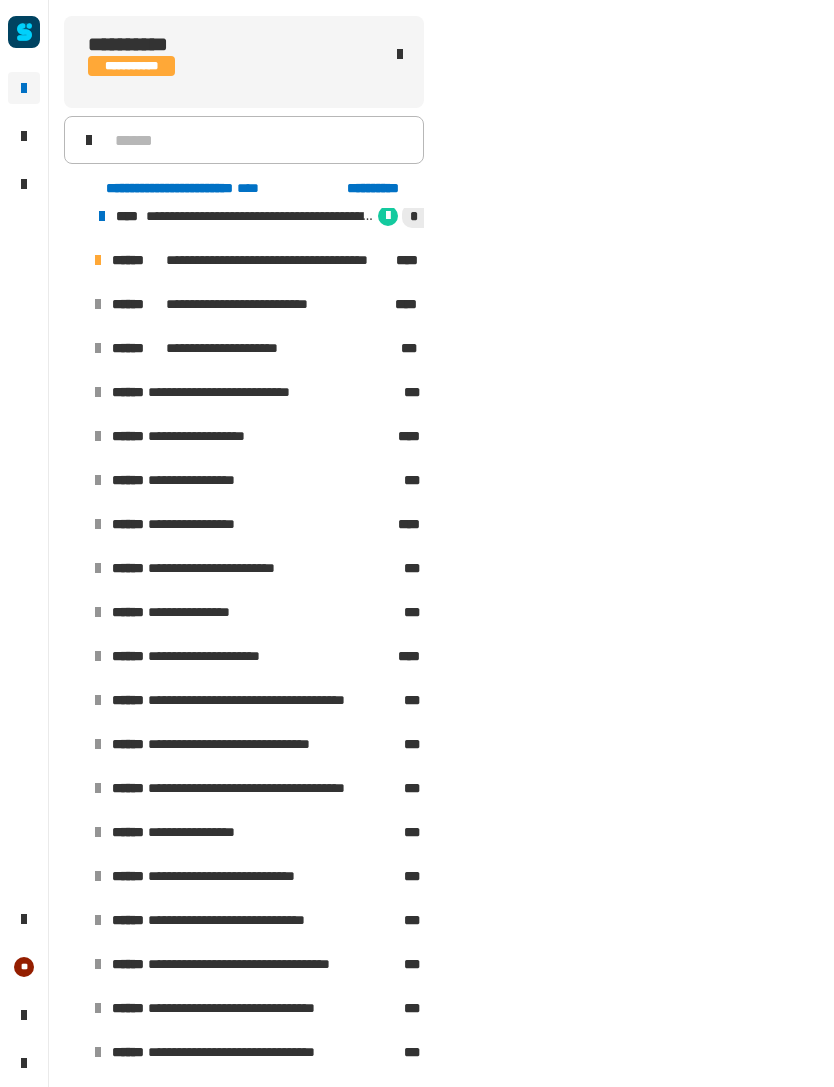 scroll, scrollTop: 0, scrollLeft: 0, axis: both 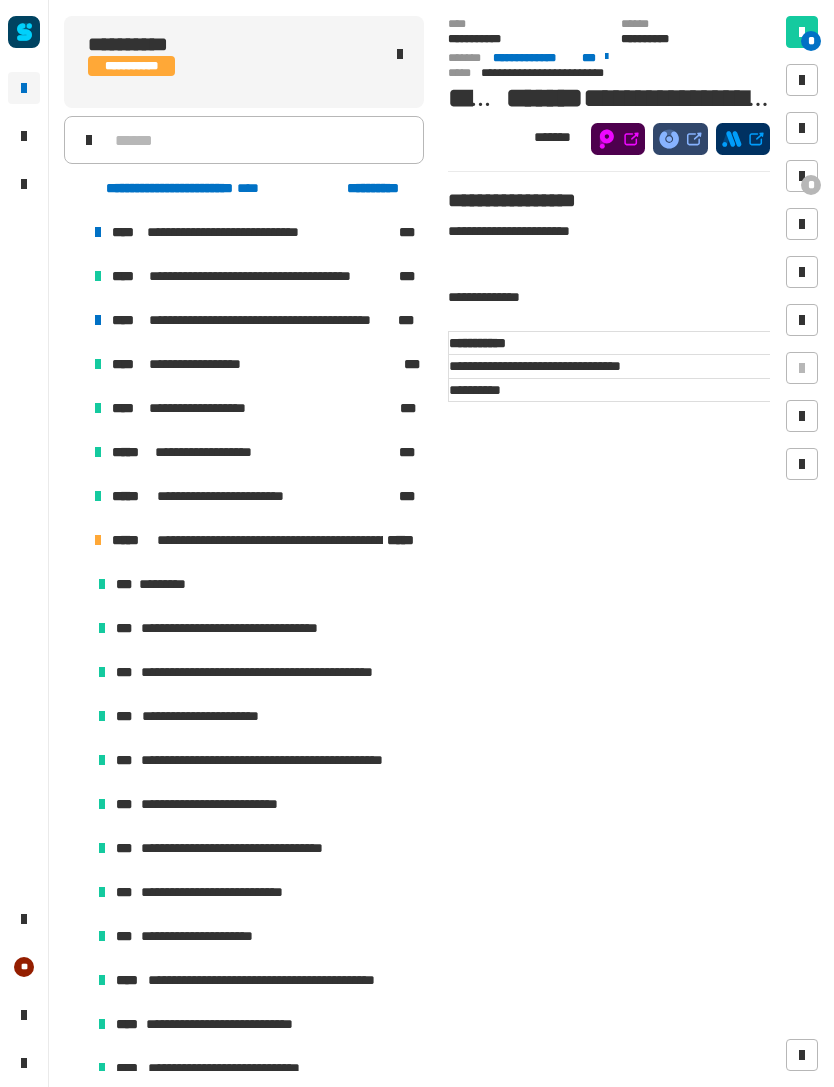 click at bounding box center (802, 176) 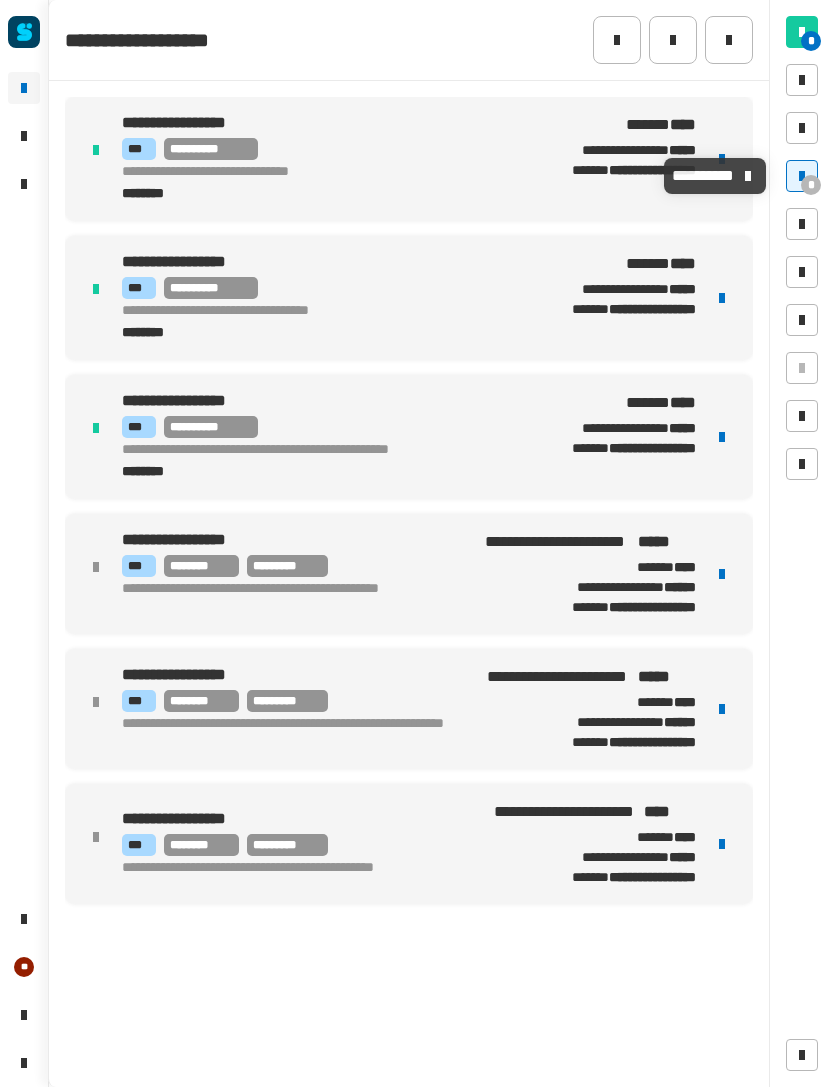 click 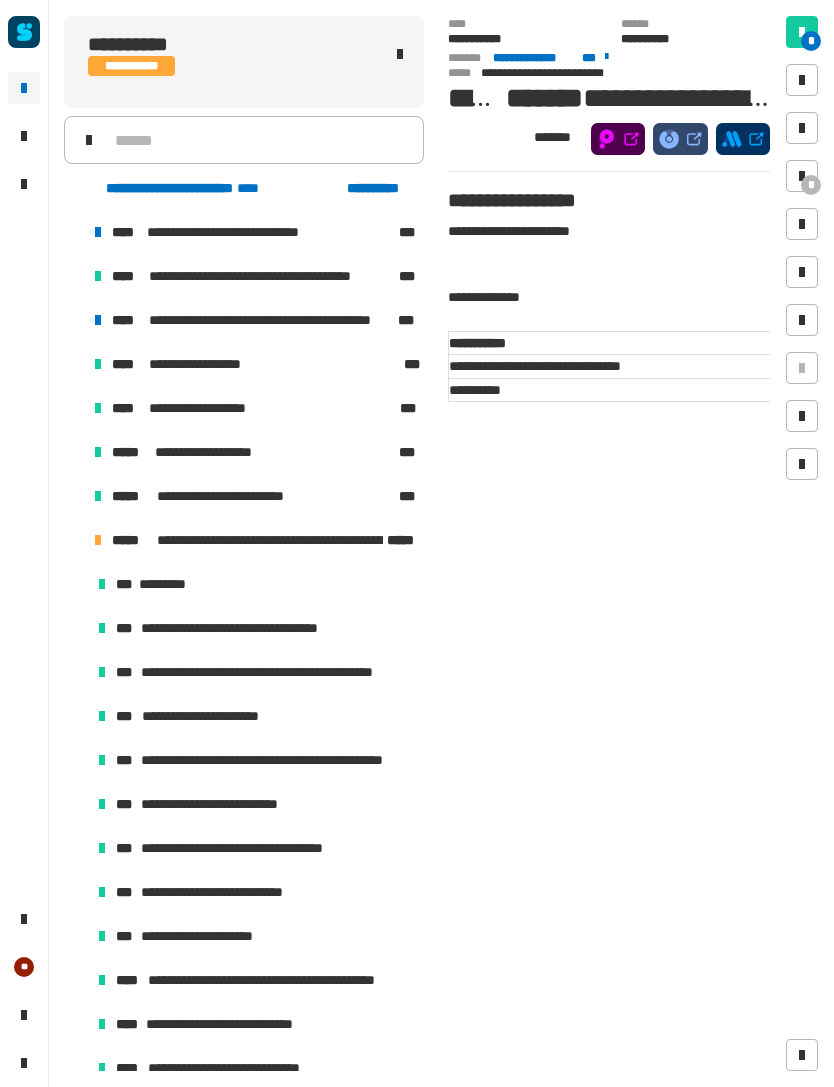 click on "**********" at bounding box center [256, 1068] 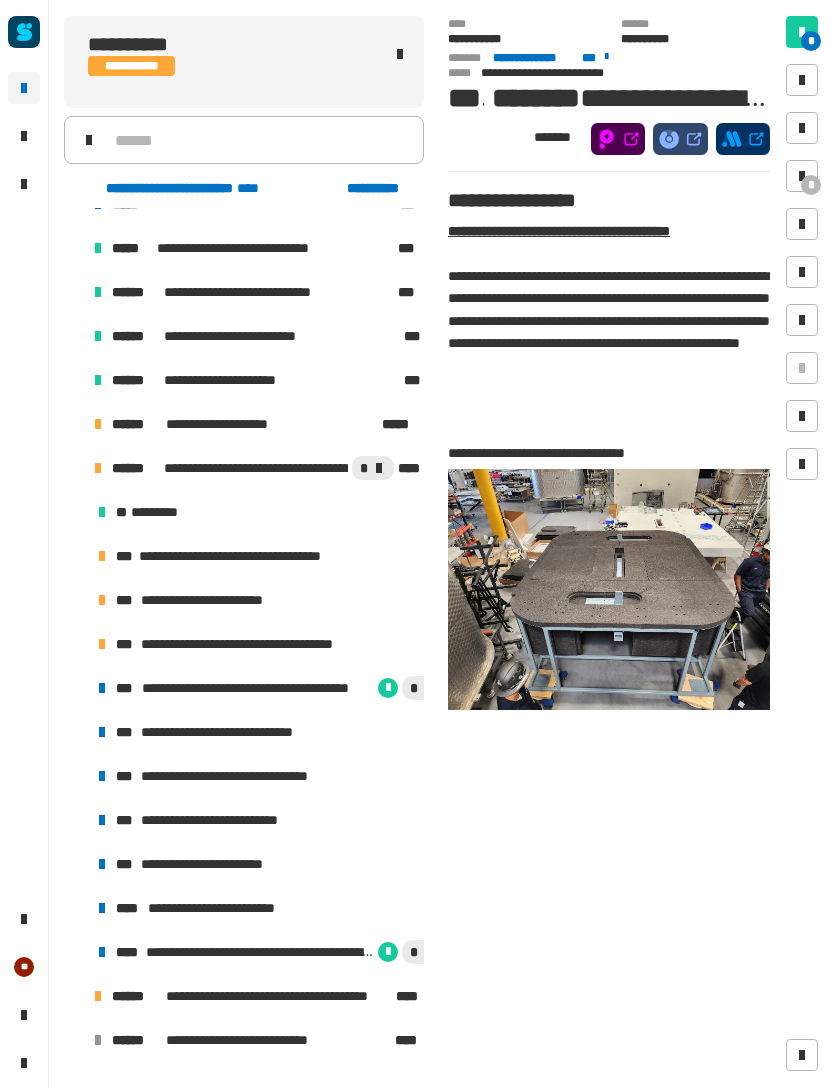 scroll, scrollTop: 1176, scrollLeft: 0, axis: vertical 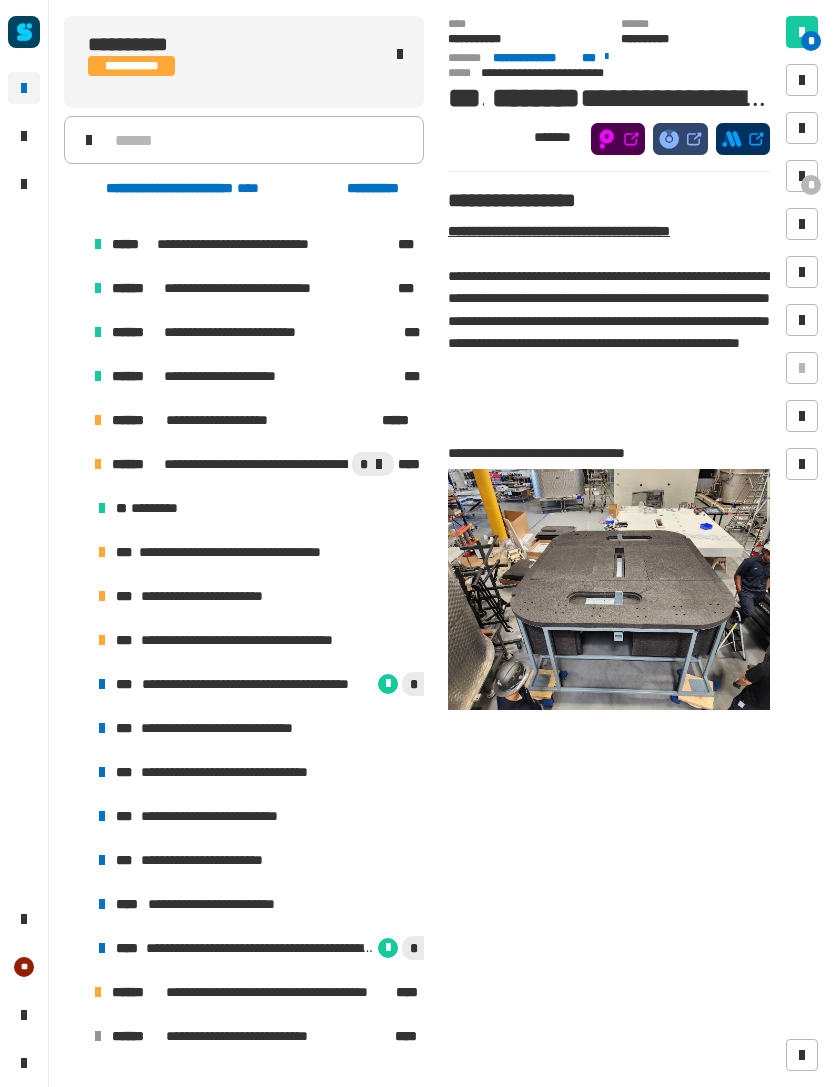 click on "**********" at bounding box center (236, 772) 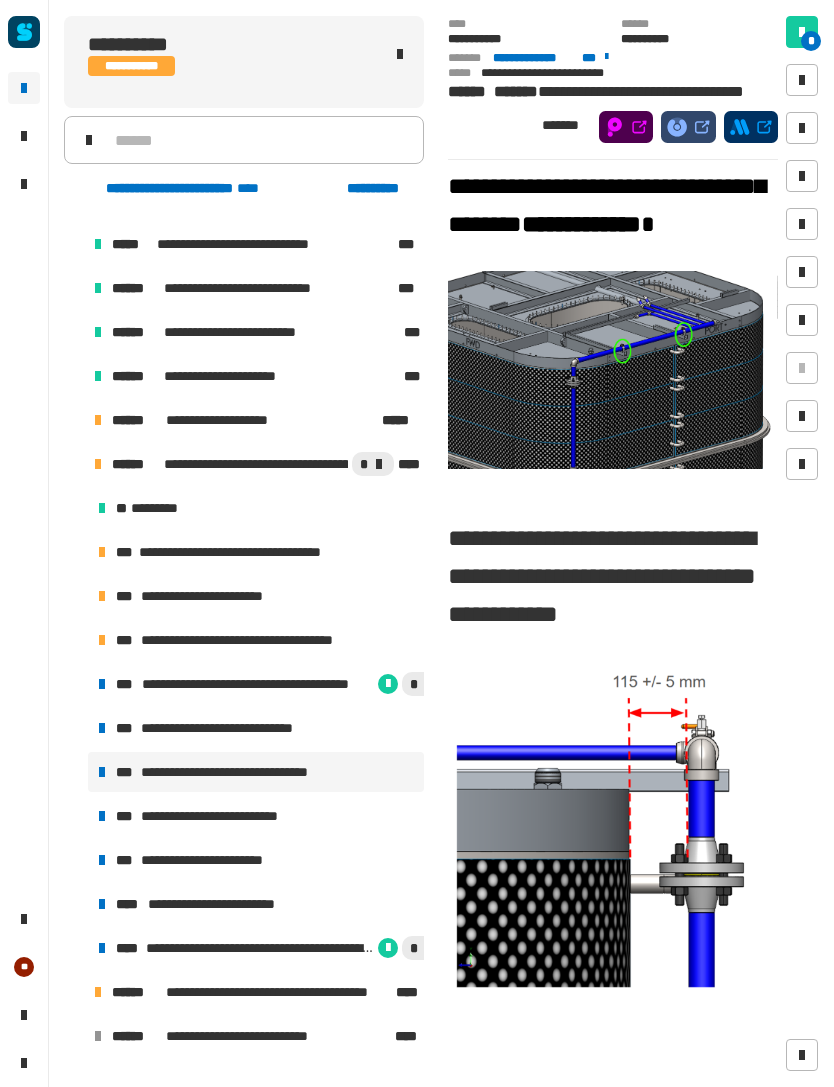 scroll, scrollTop: 215, scrollLeft: 0, axis: vertical 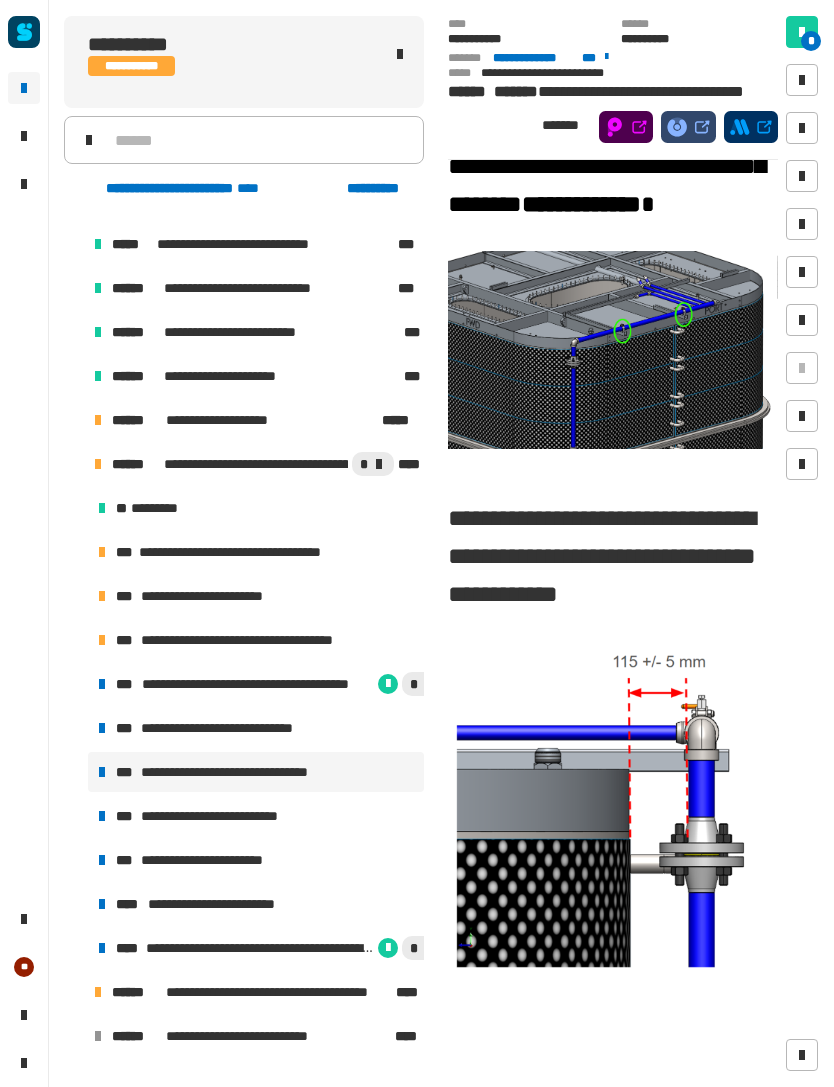 click on "**********" at bounding box center (218, 816) 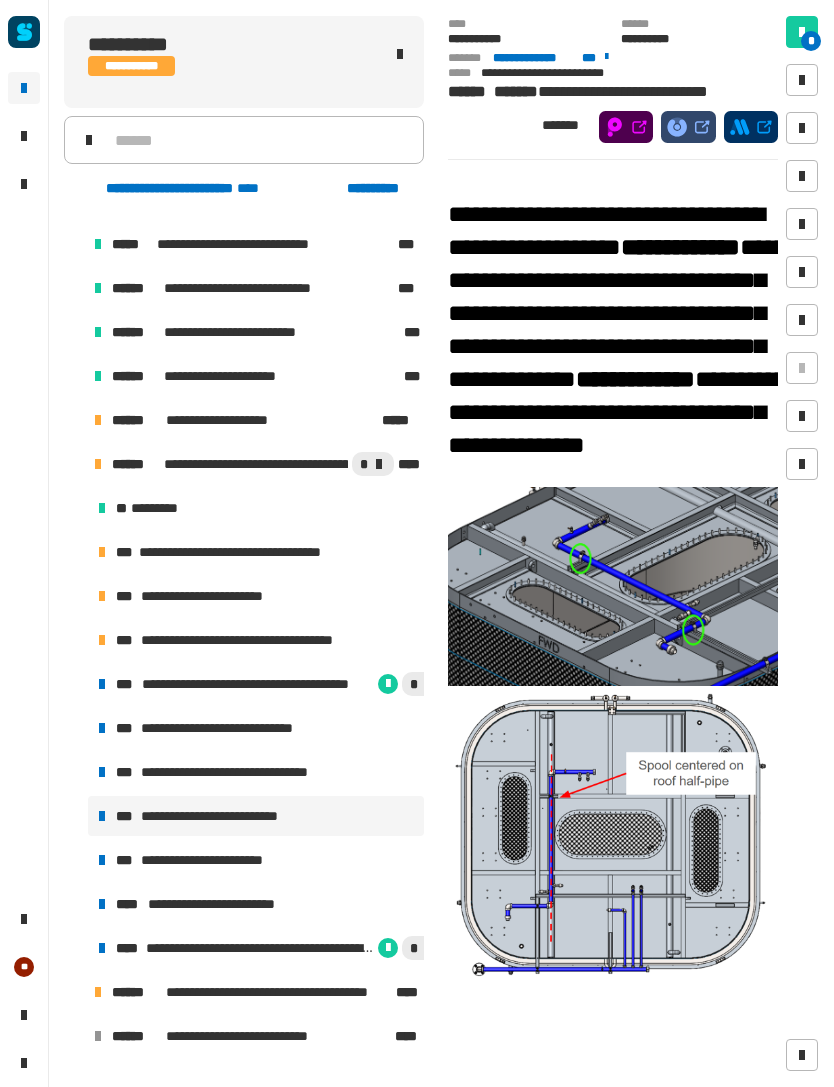 scroll, scrollTop: 148, scrollLeft: 0, axis: vertical 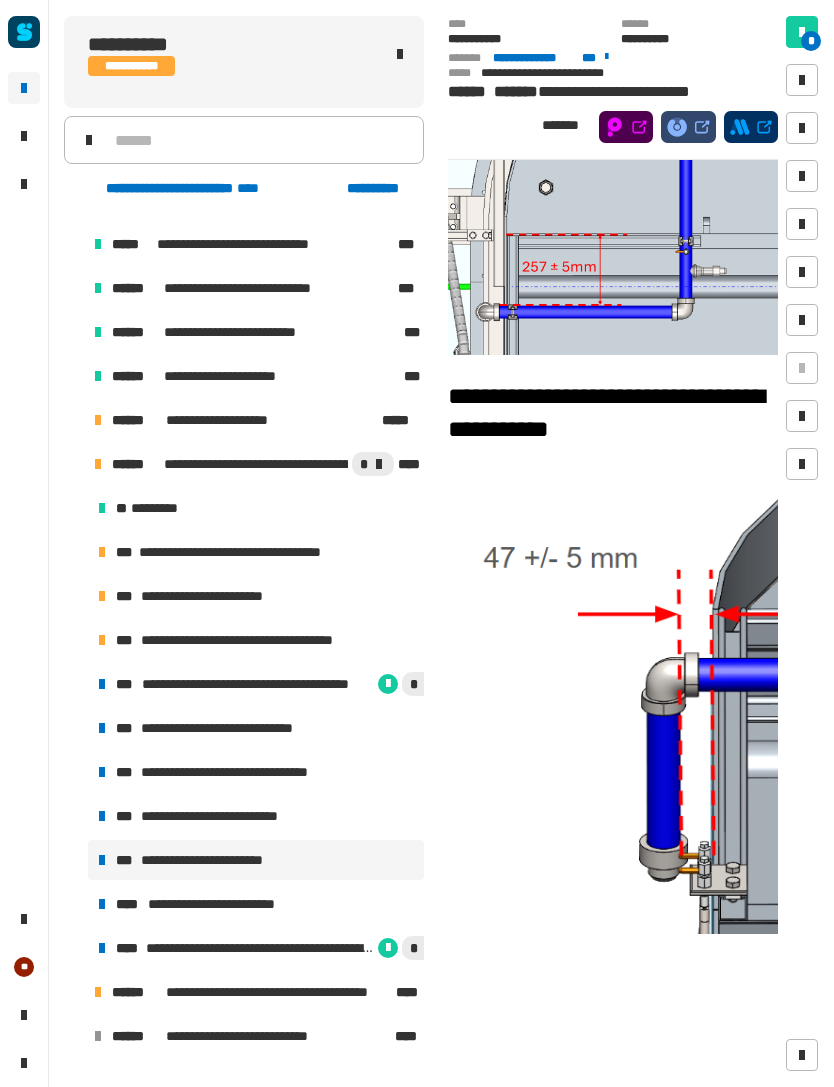 click on "**********" at bounding box center [221, 904] 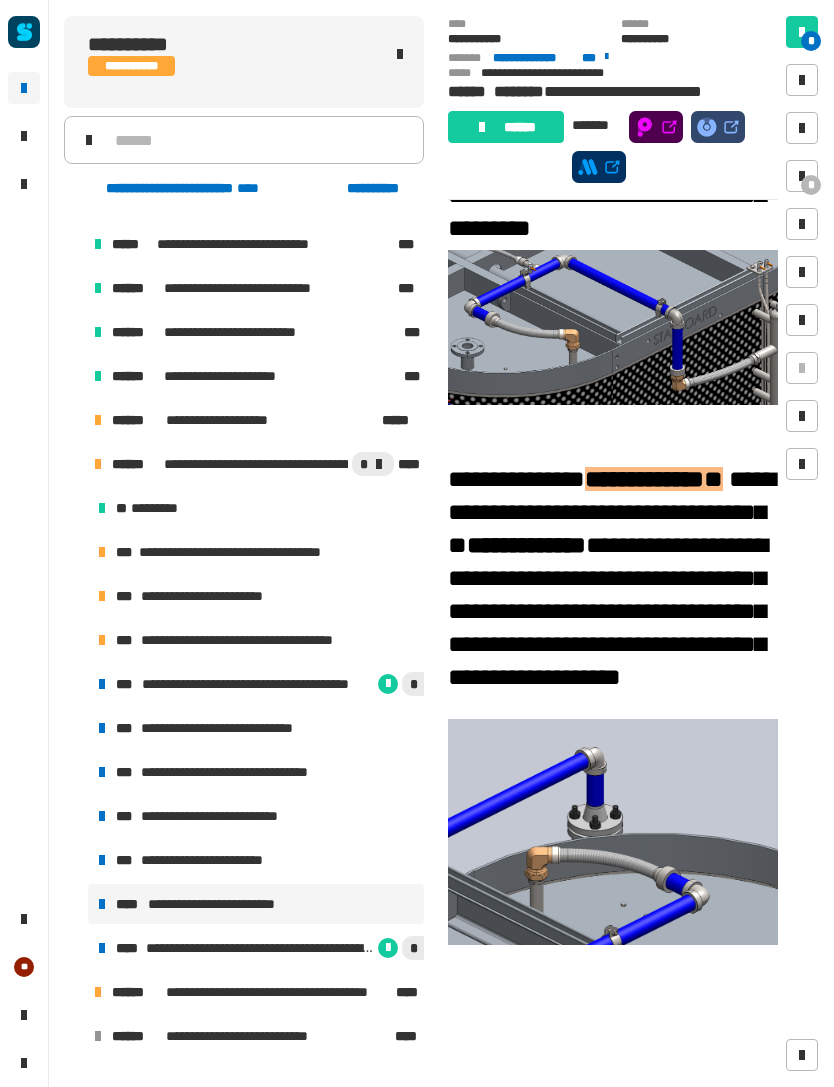 scroll, scrollTop: 1252, scrollLeft: 0, axis: vertical 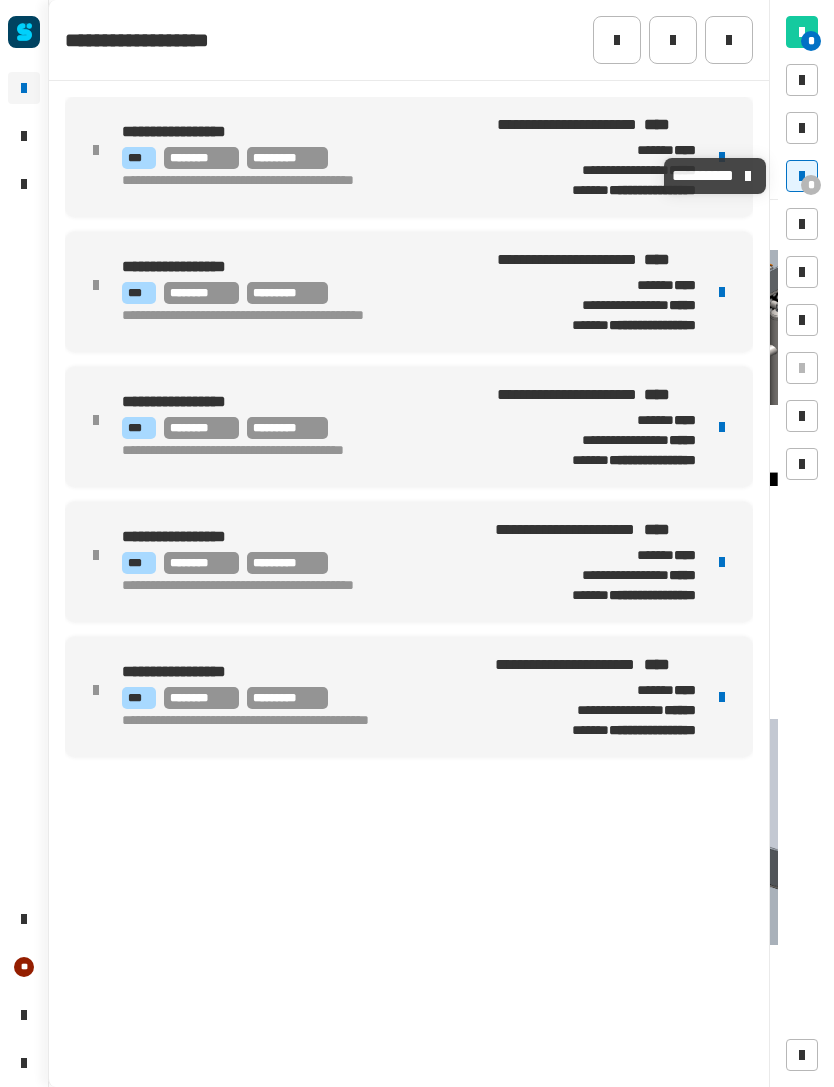click 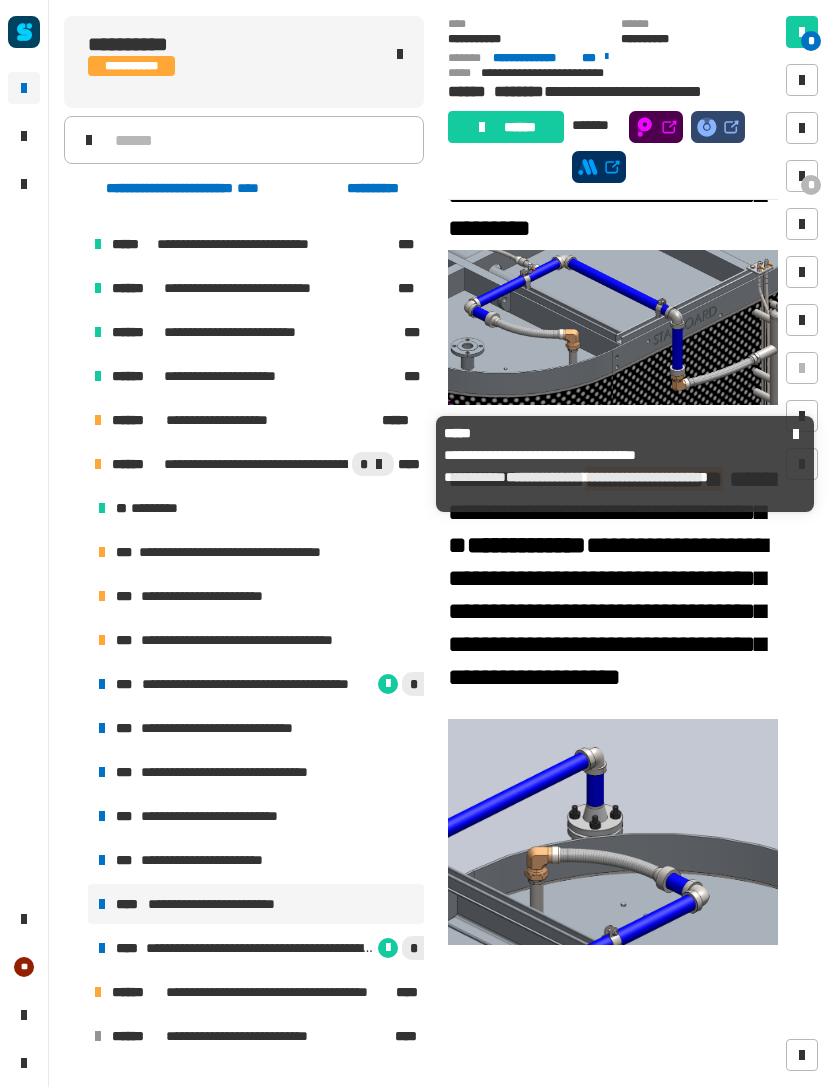 click on "**********" at bounding box center (268, 464) 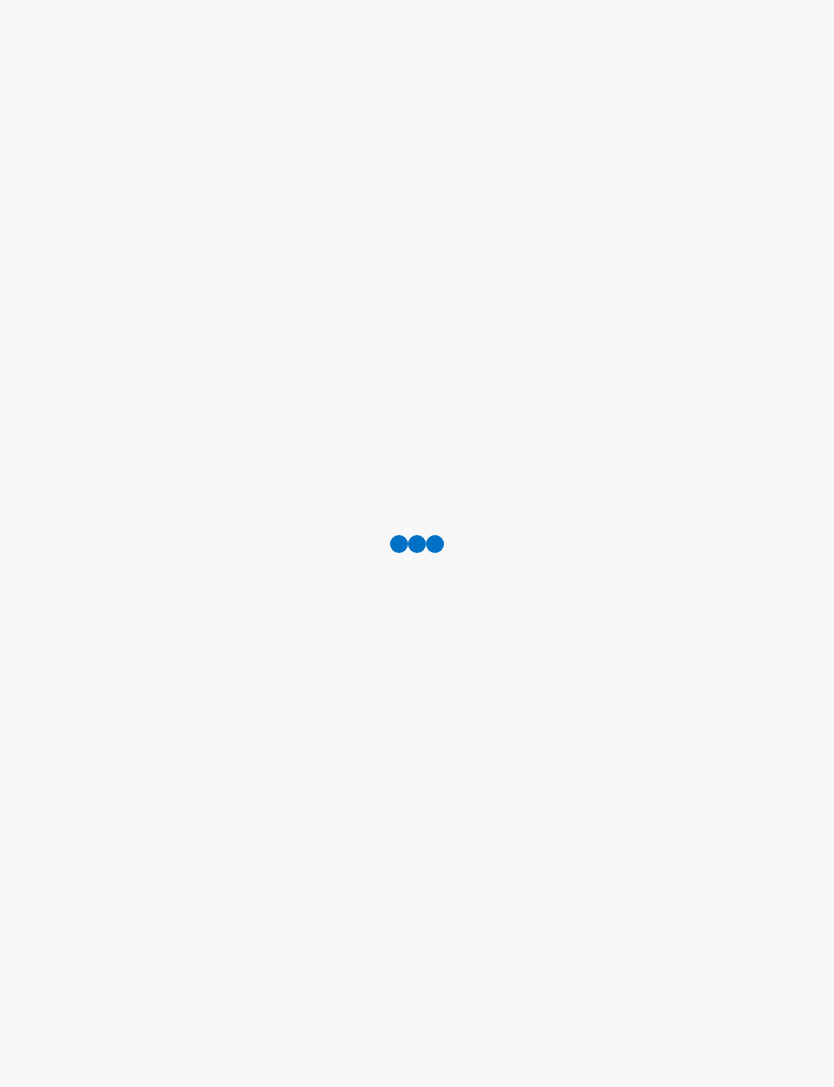 scroll, scrollTop: 0, scrollLeft: 0, axis: both 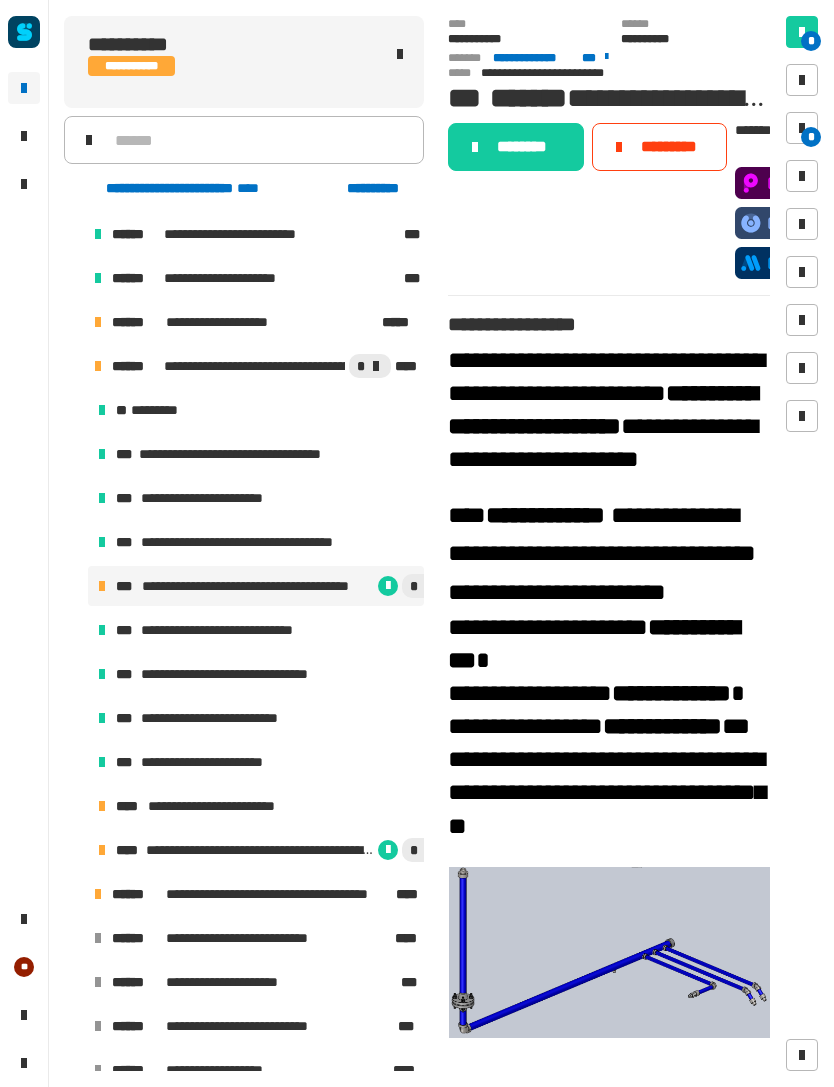 click on "**********" at bounding box center (256, 806) 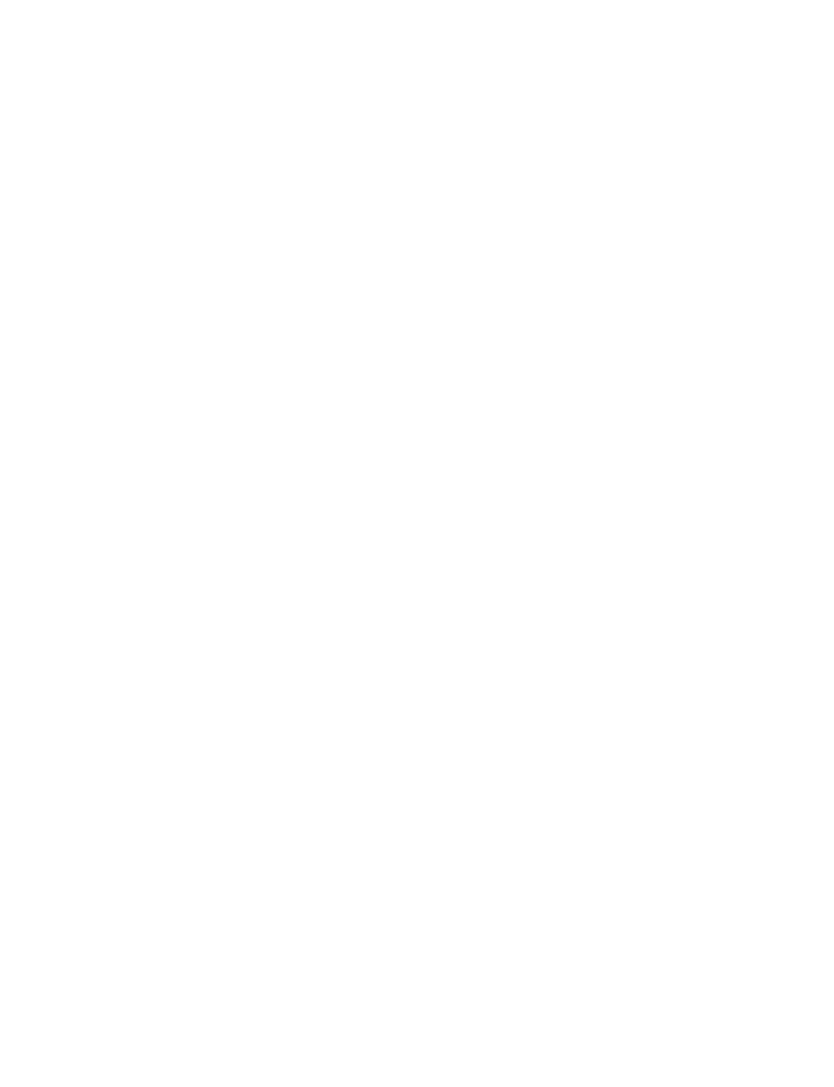 scroll, scrollTop: 234, scrollLeft: 0, axis: vertical 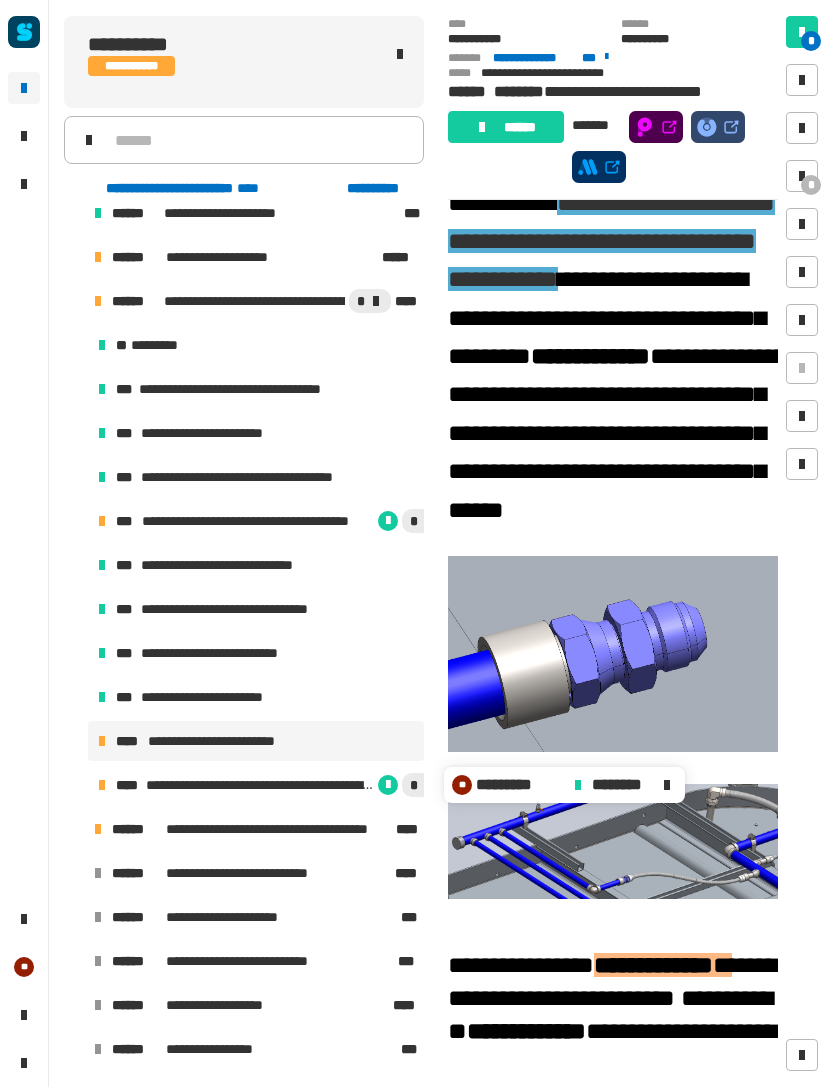 click 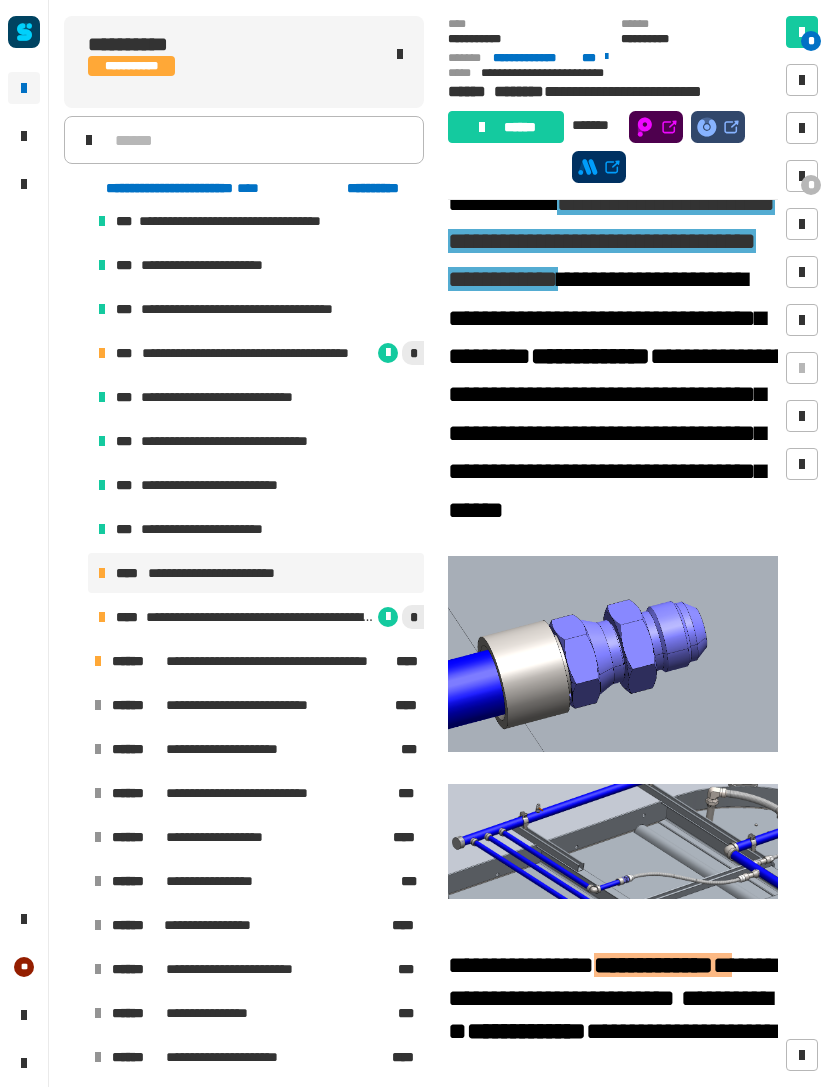 scroll, scrollTop: 798, scrollLeft: 0, axis: vertical 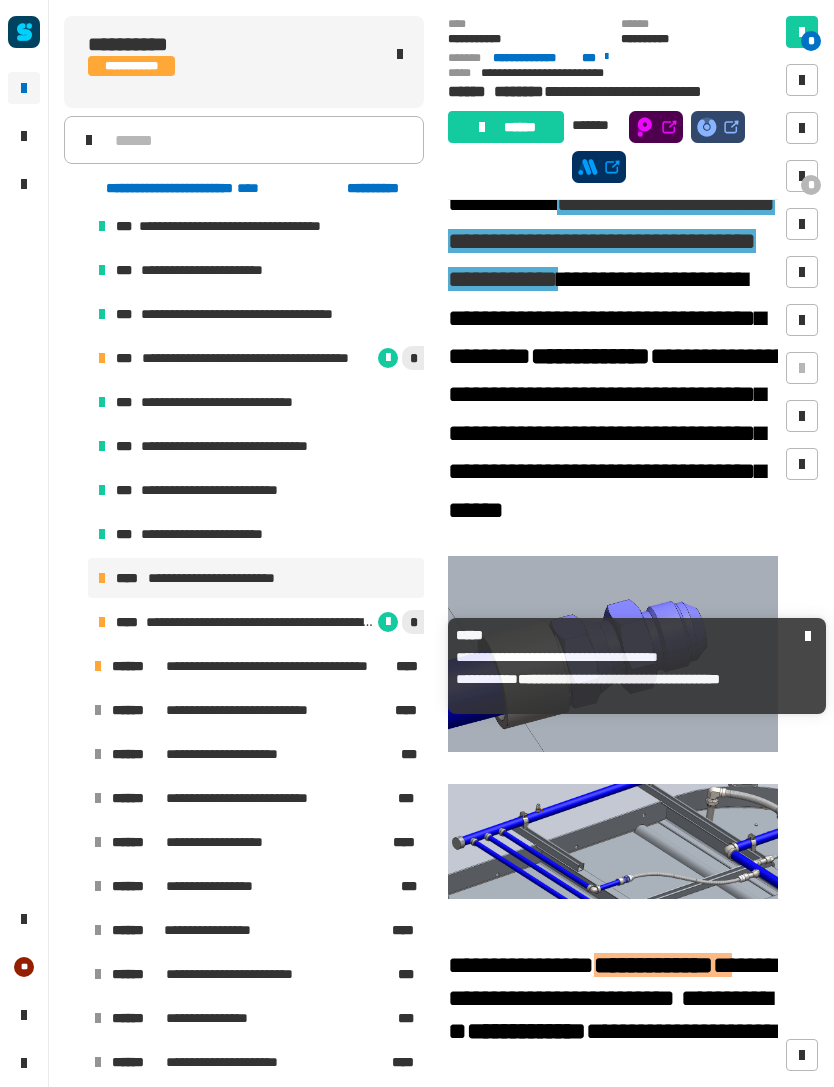 click on "**********" at bounding box center [289, 666] 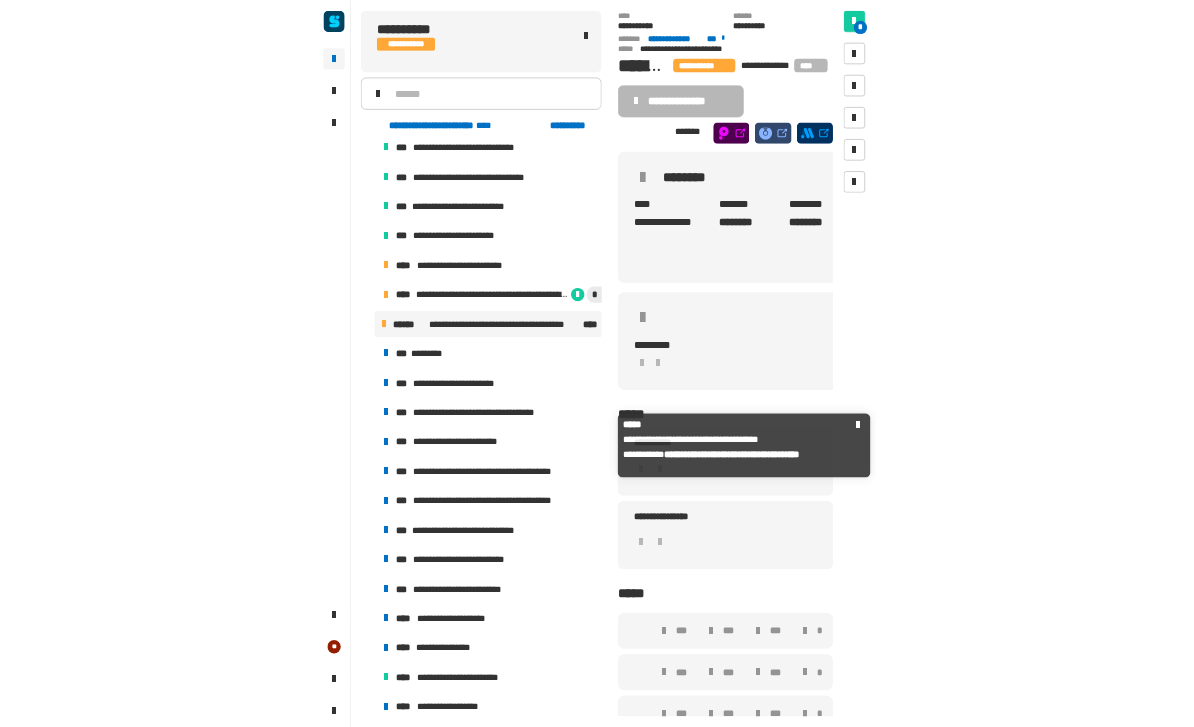 scroll, scrollTop: 982, scrollLeft: 0, axis: vertical 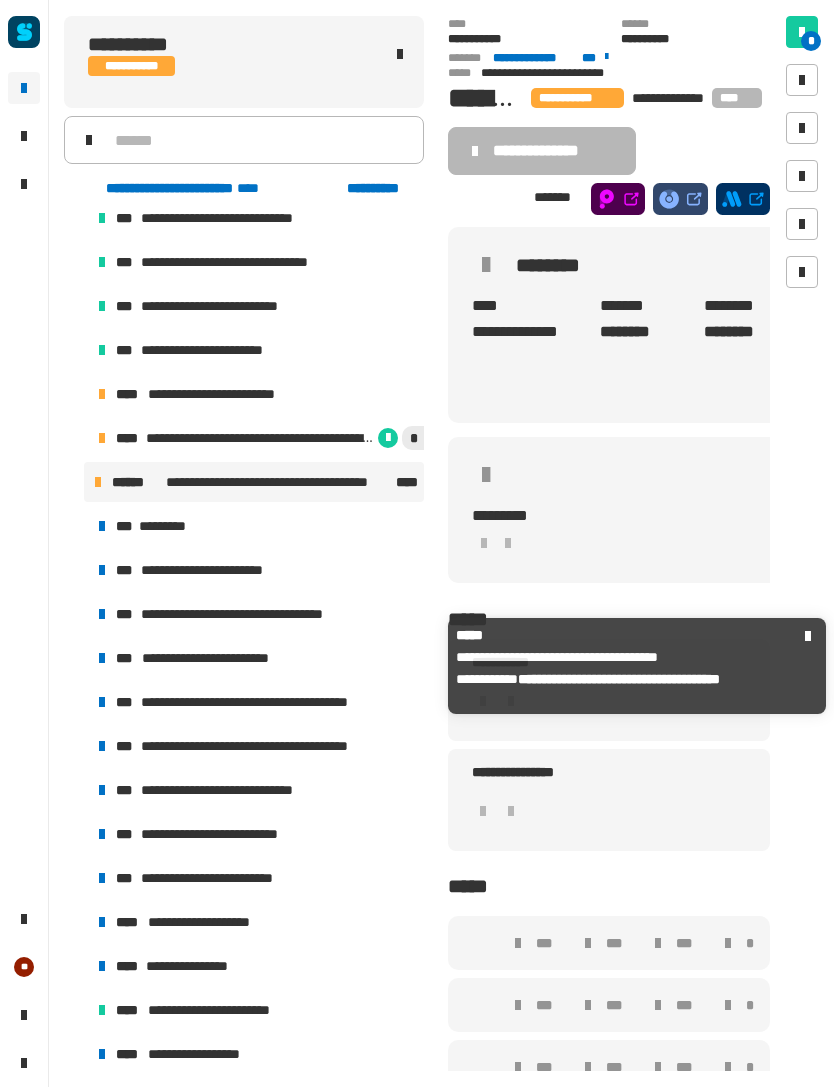 click on "**********" at bounding box center (242, 790) 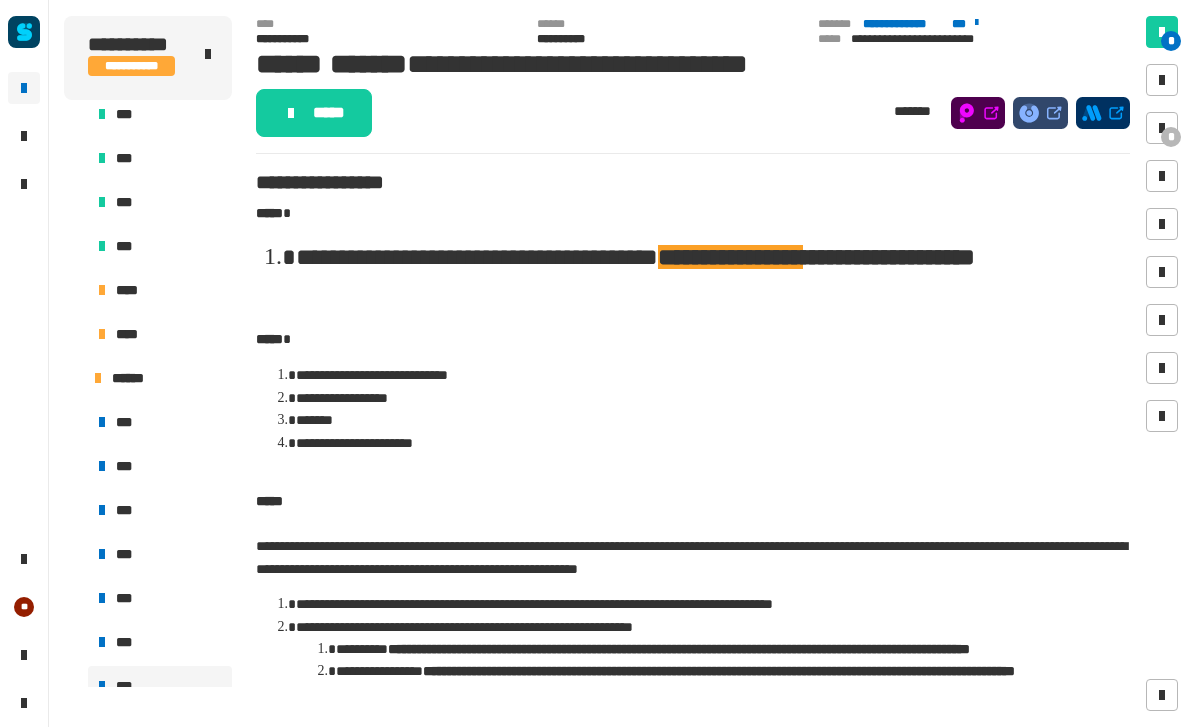 click at bounding box center (1162, 128) 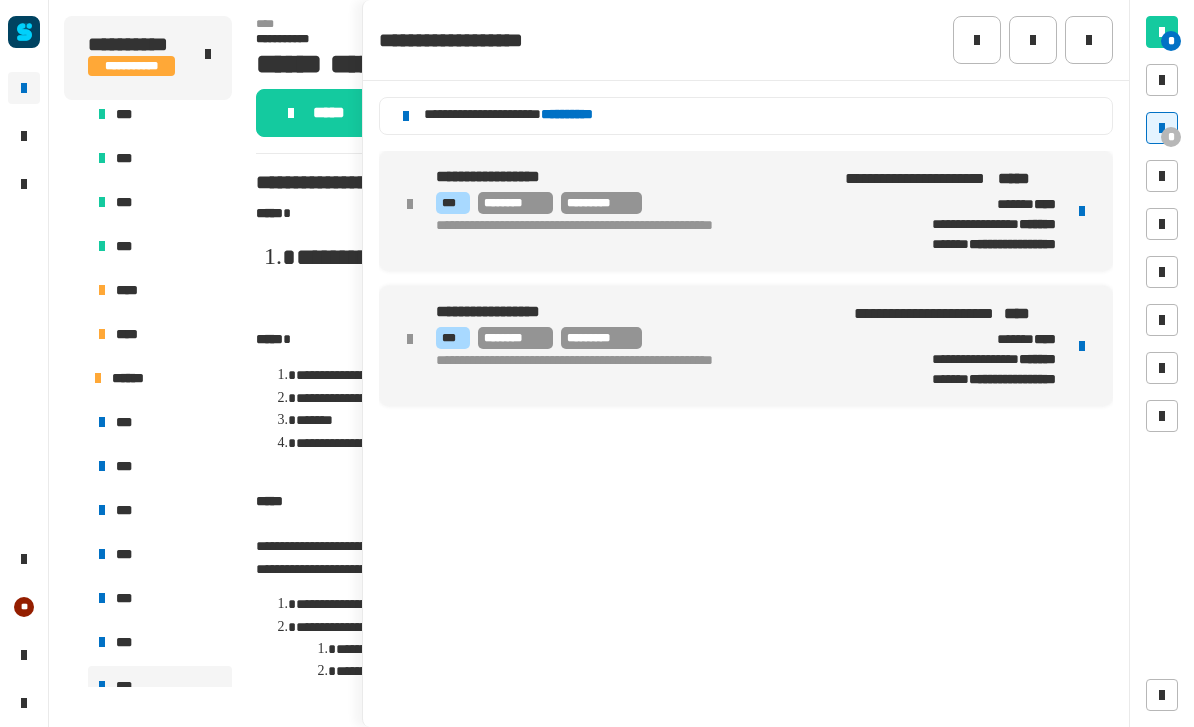 click at bounding box center (1082, 211) 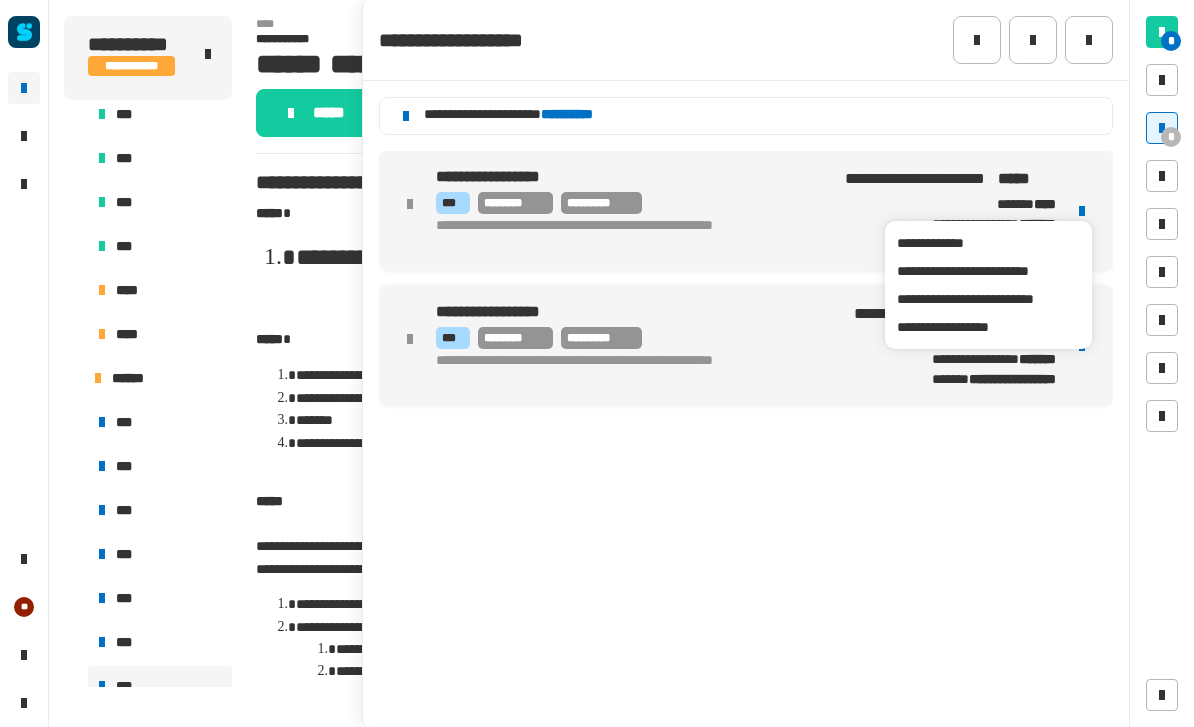 click on "**********" at bounding box center [988, 299] 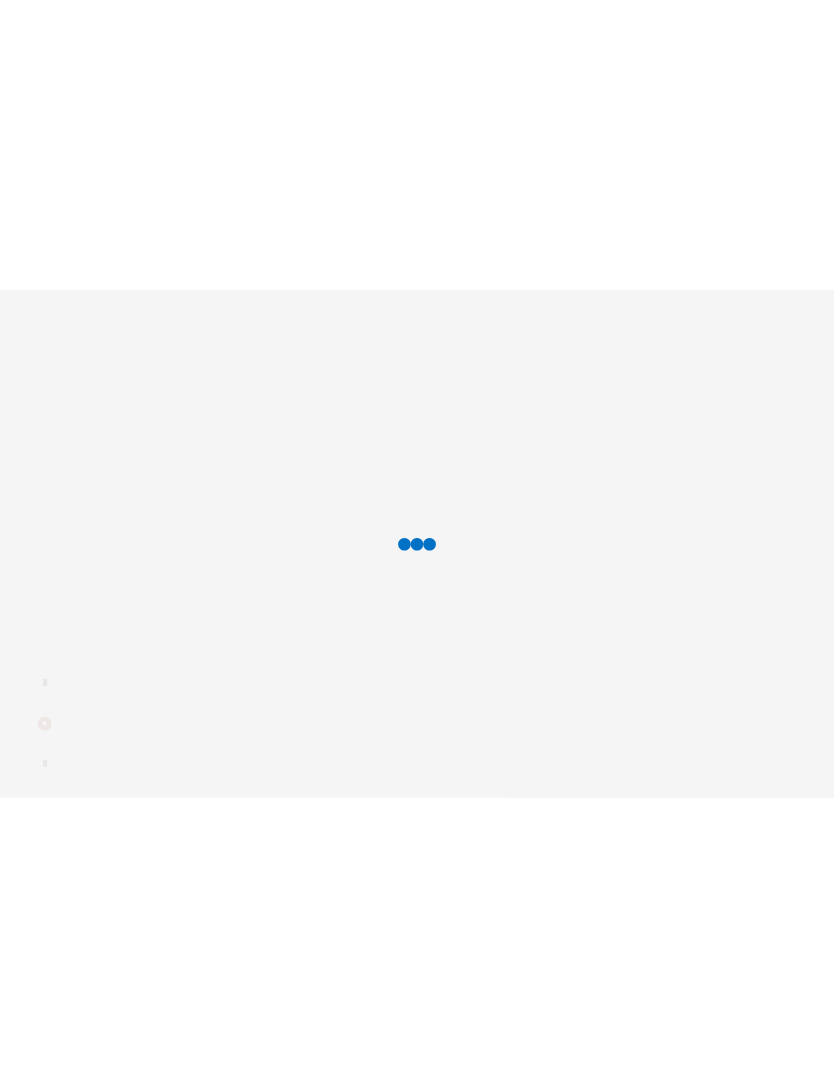 scroll, scrollTop: 0, scrollLeft: 0, axis: both 